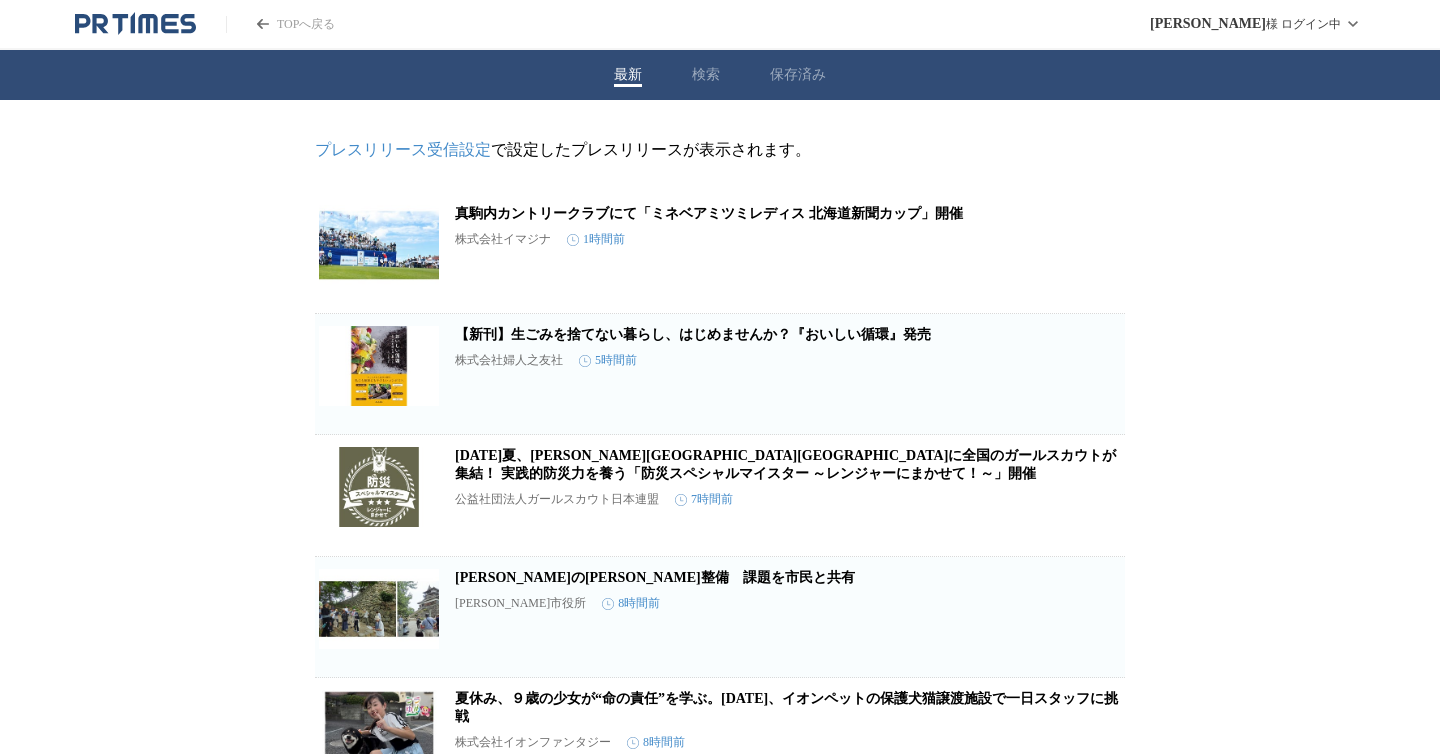 scroll, scrollTop: 0, scrollLeft: 0, axis: both 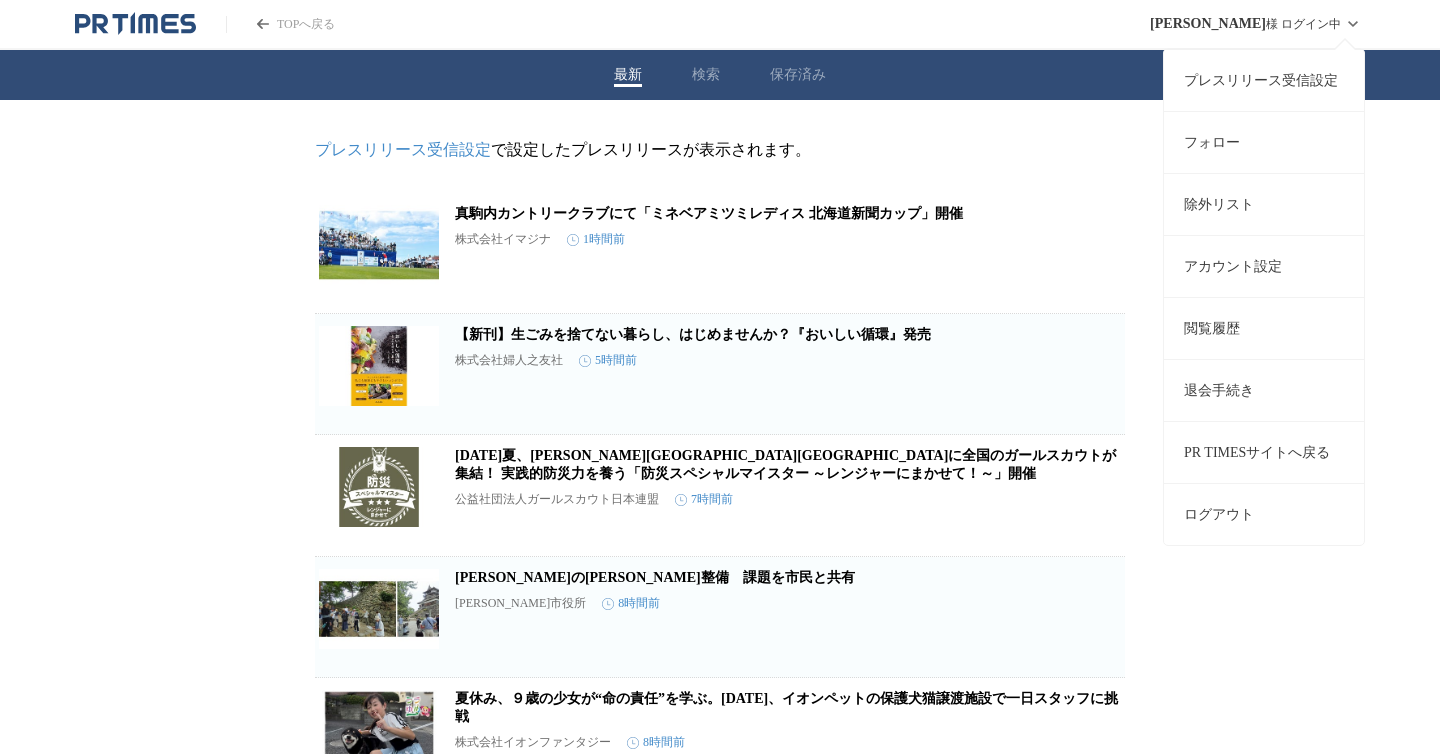 click on "辻 陽一郎  様 ログイン中 プレスリリース受信設定 フォロー 除外リスト アカウント設定 閲覧履歴 退会手続き PR TIMESサイトへ戻る ログアウト" at bounding box center (1257, 24) 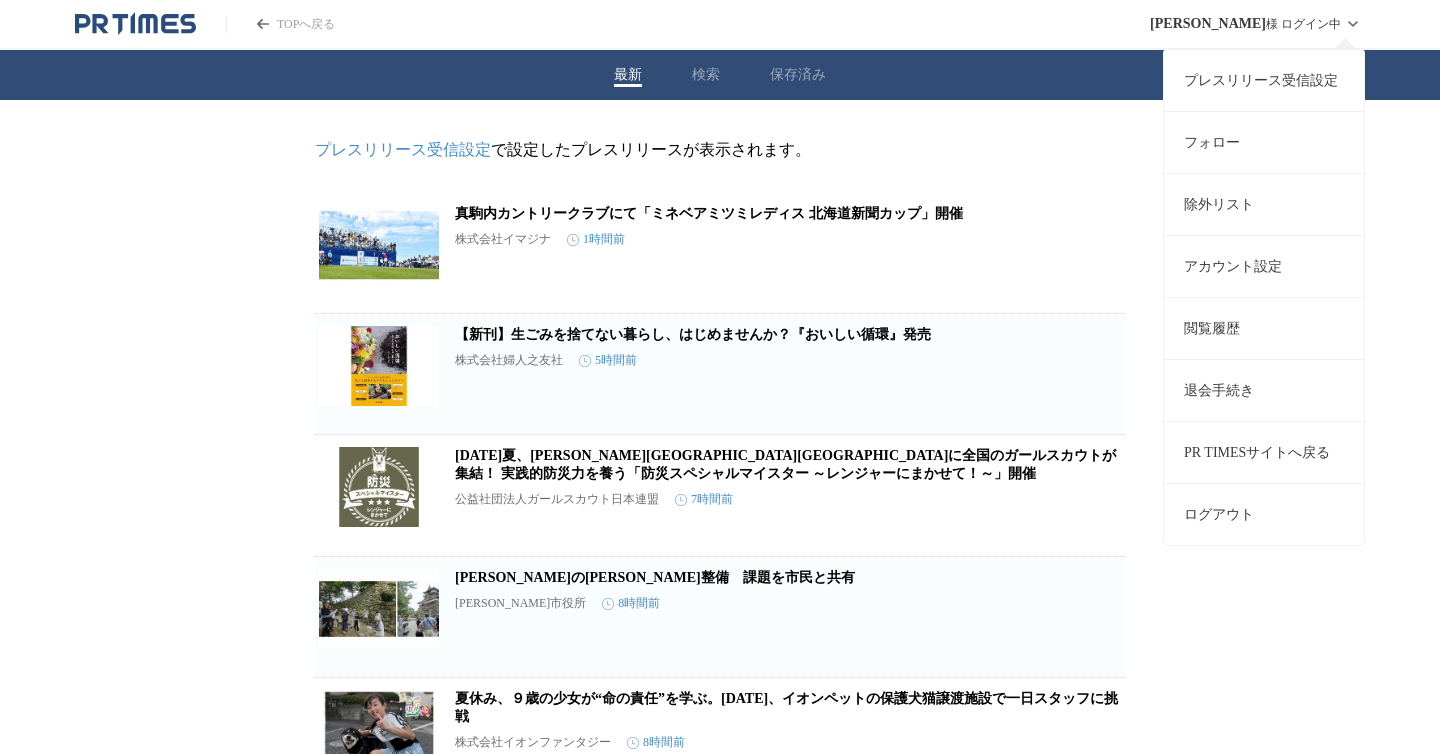 click on "プレスリリース受信設定" at bounding box center (1264, 80) 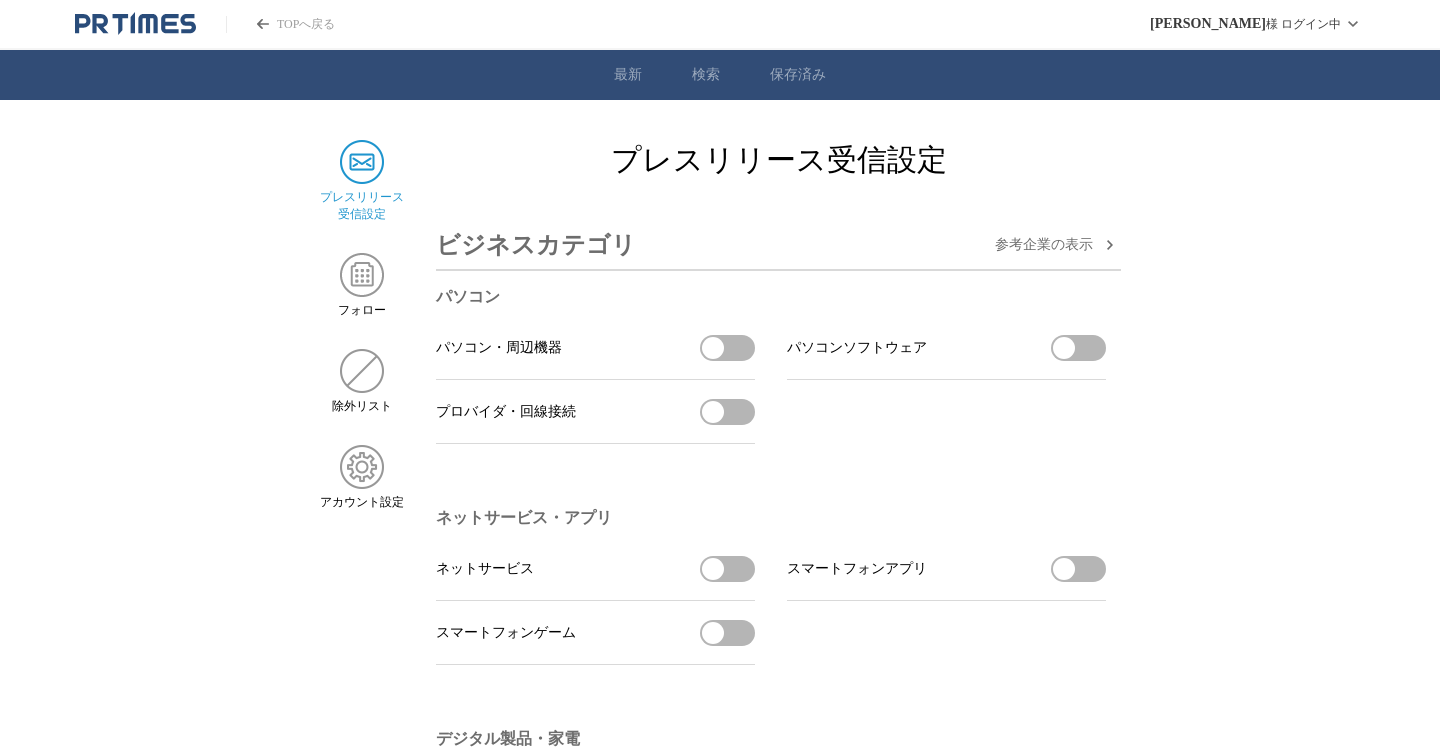scroll, scrollTop: 0, scrollLeft: 0, axis: both 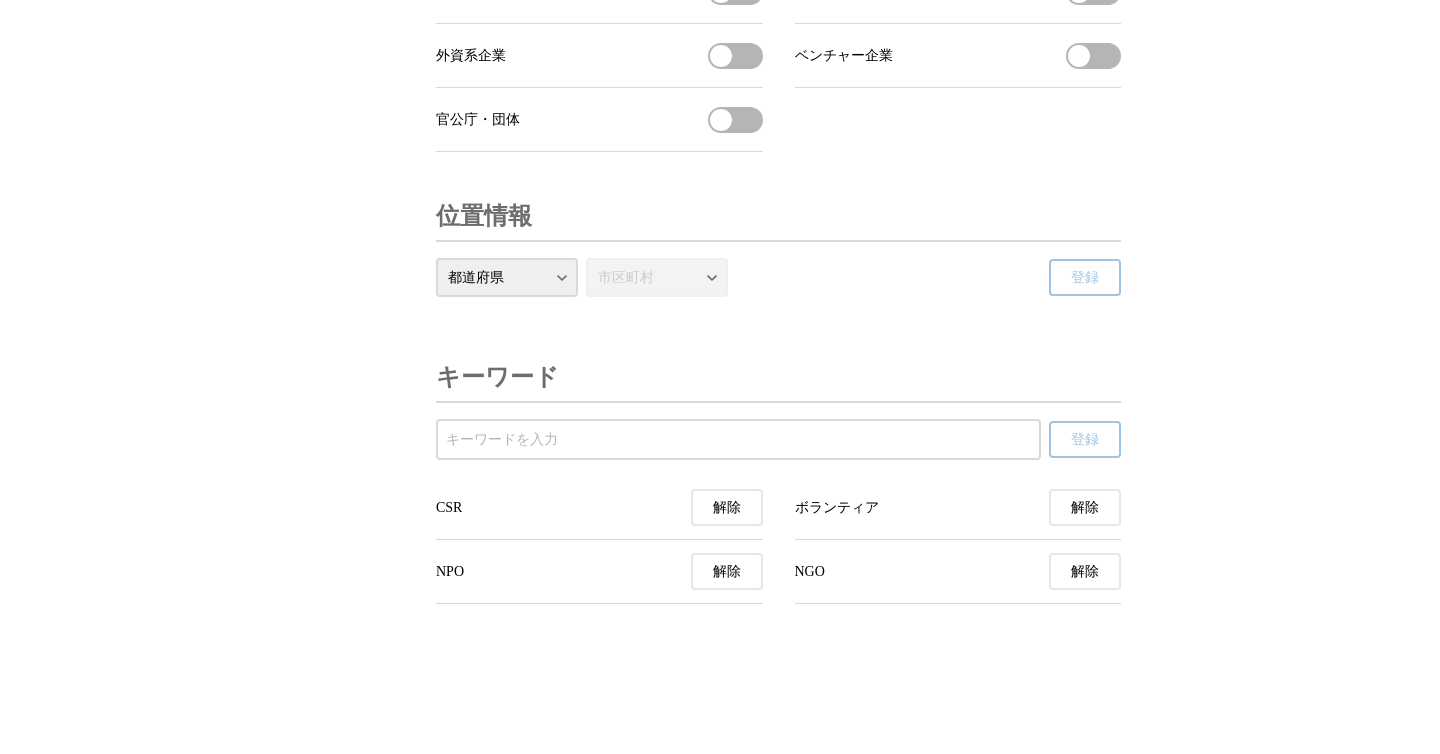 click at bounding box center [738, 440] 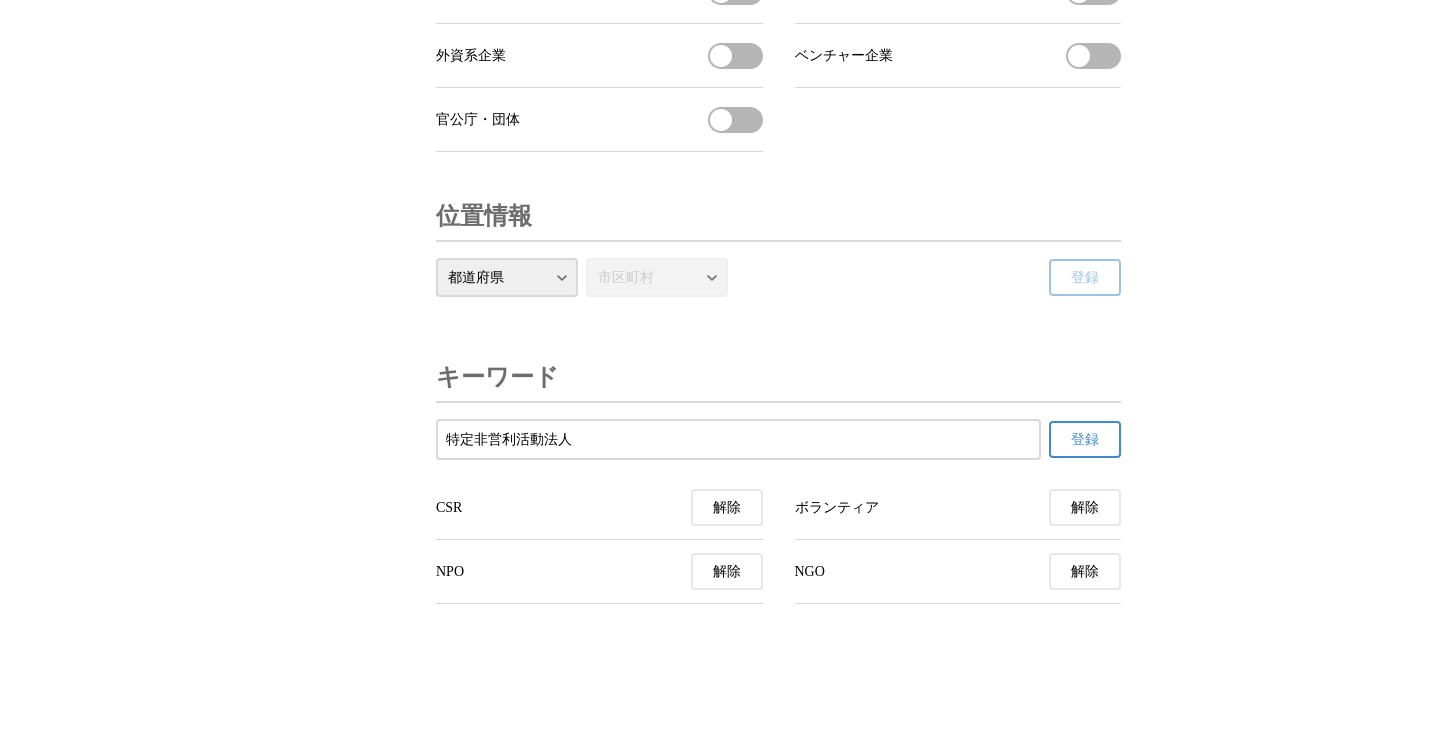 type on "特定非営利活動法人" 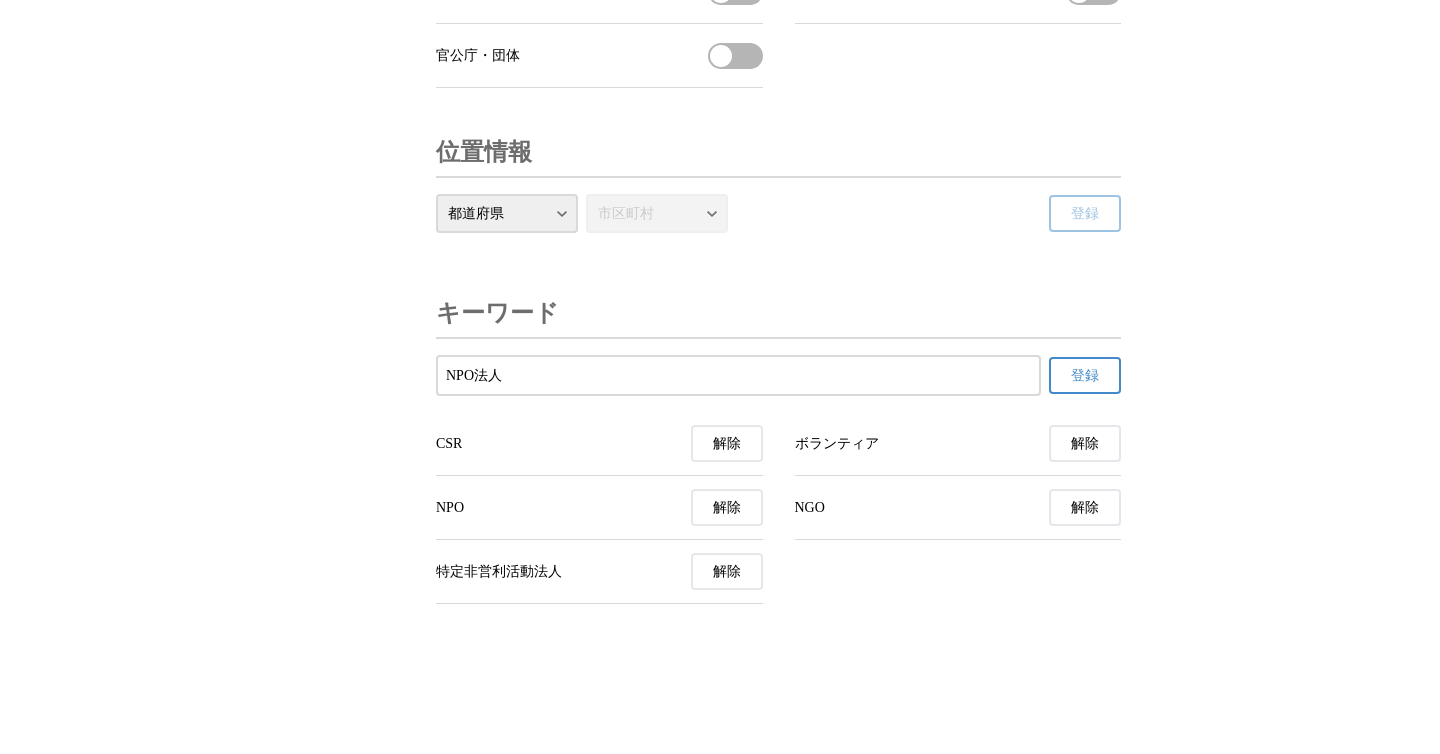 type on "NPO法人" 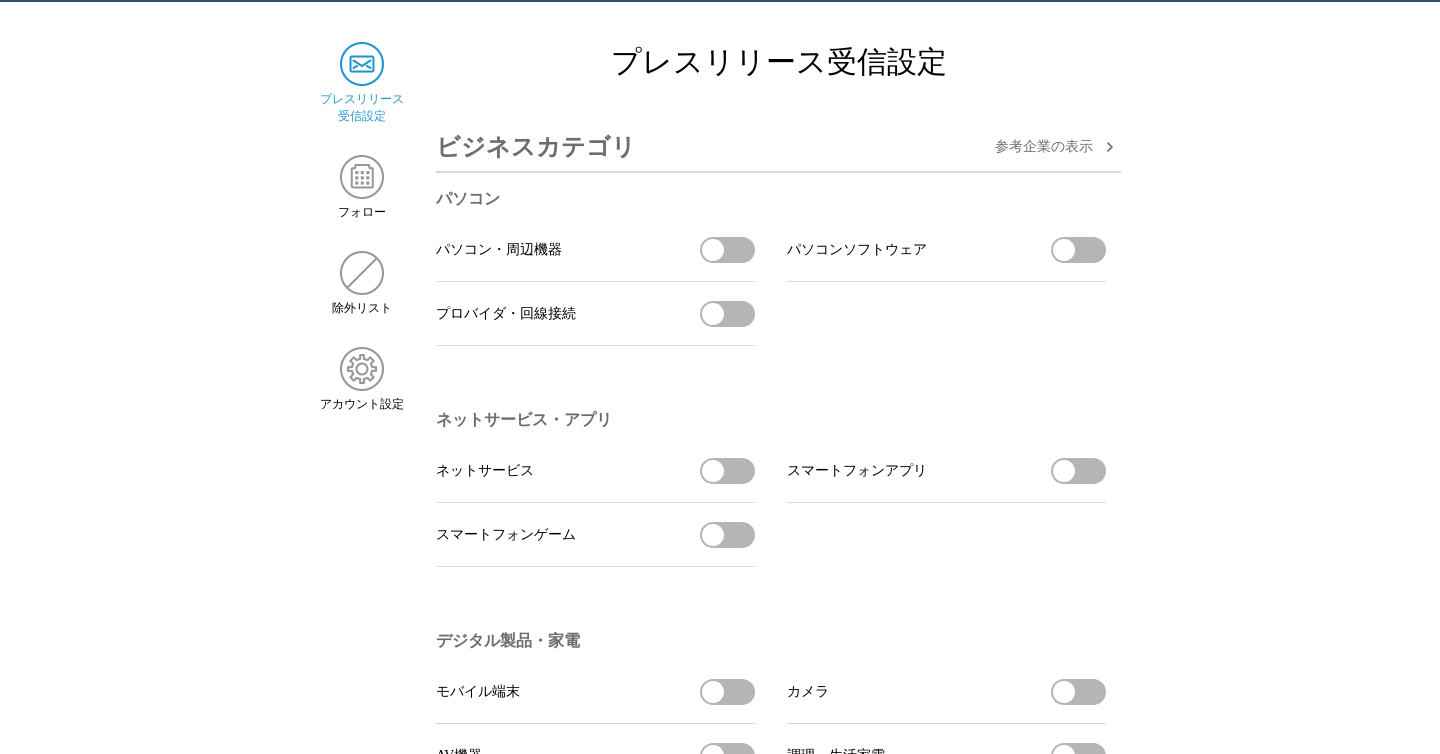 scroll, scrollTop: 0, scrollLeft: 0, axis: both 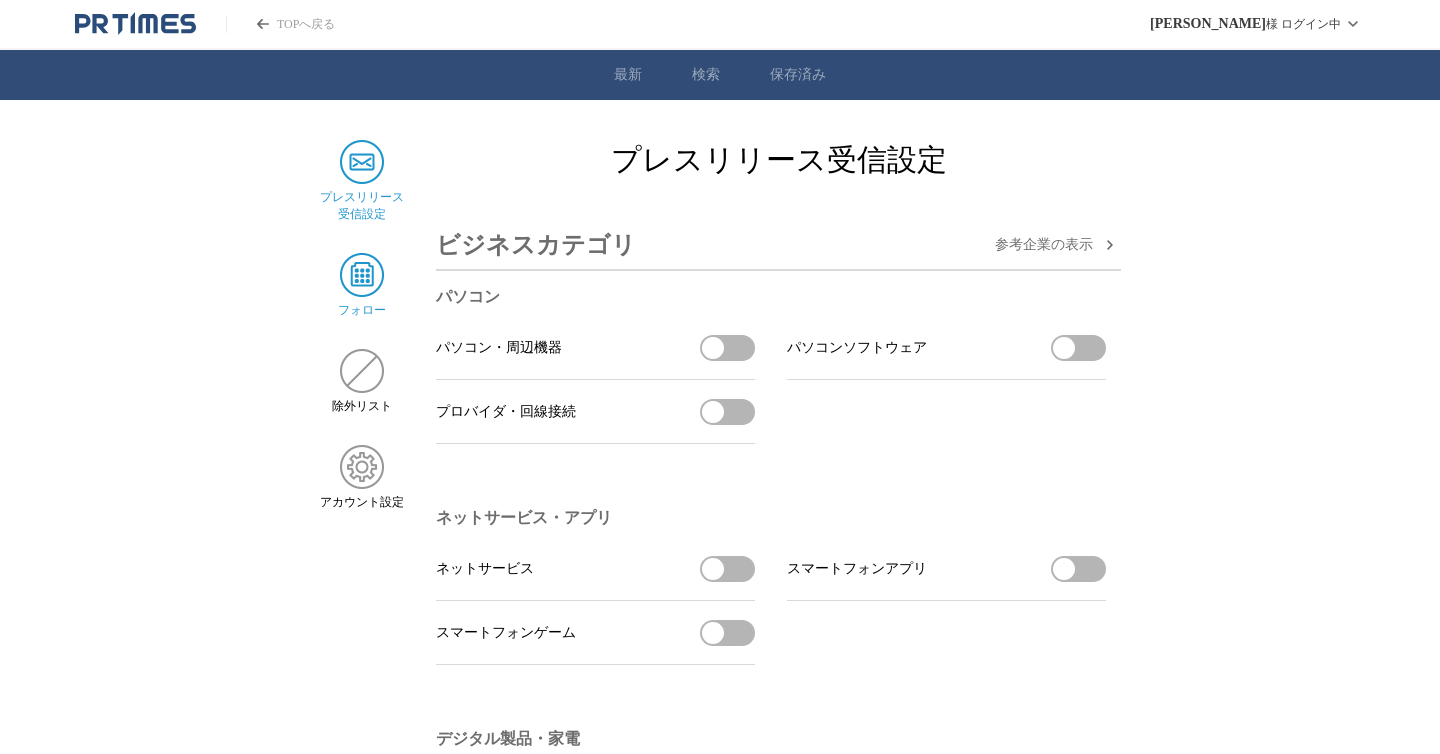 click at bounding box center (362, 275) 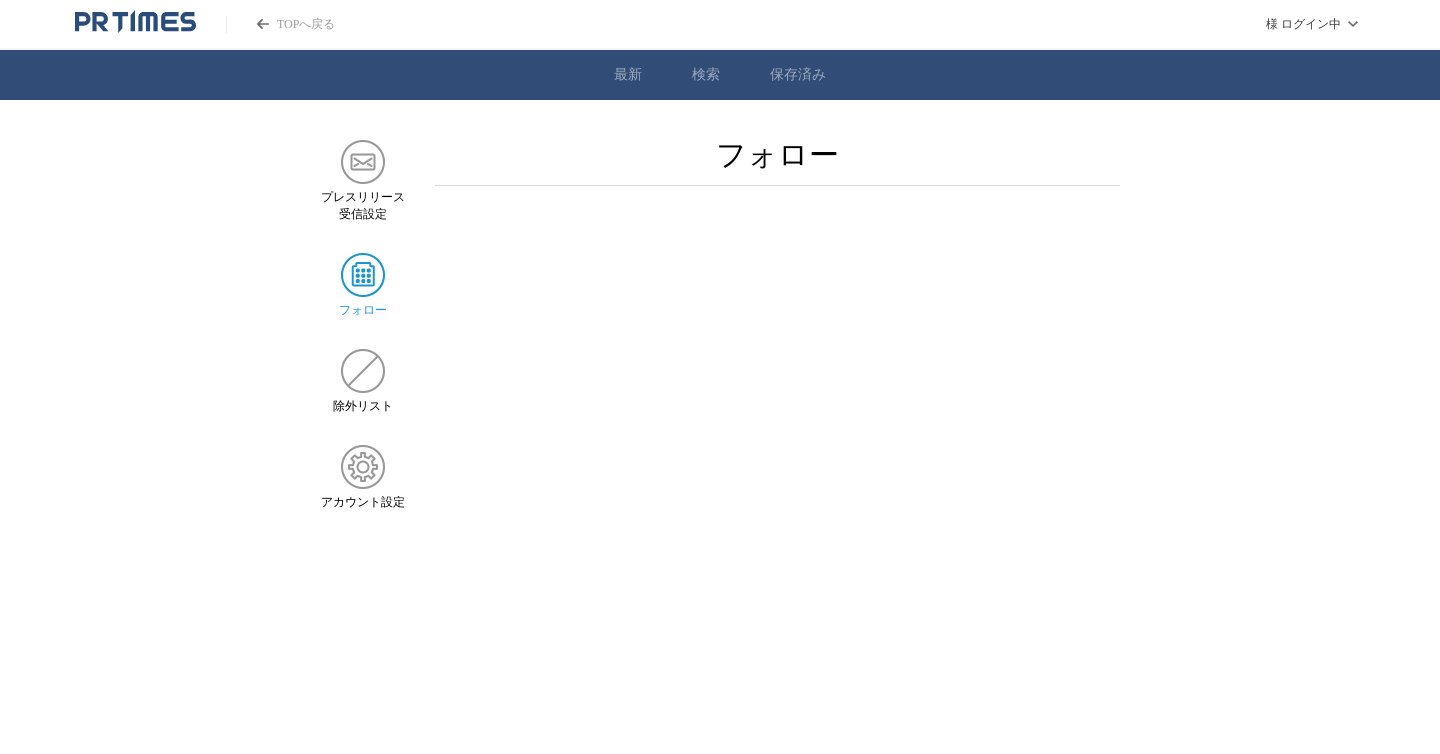 scroll, scrollTop: 0, scrollLeft: 0, axis: both 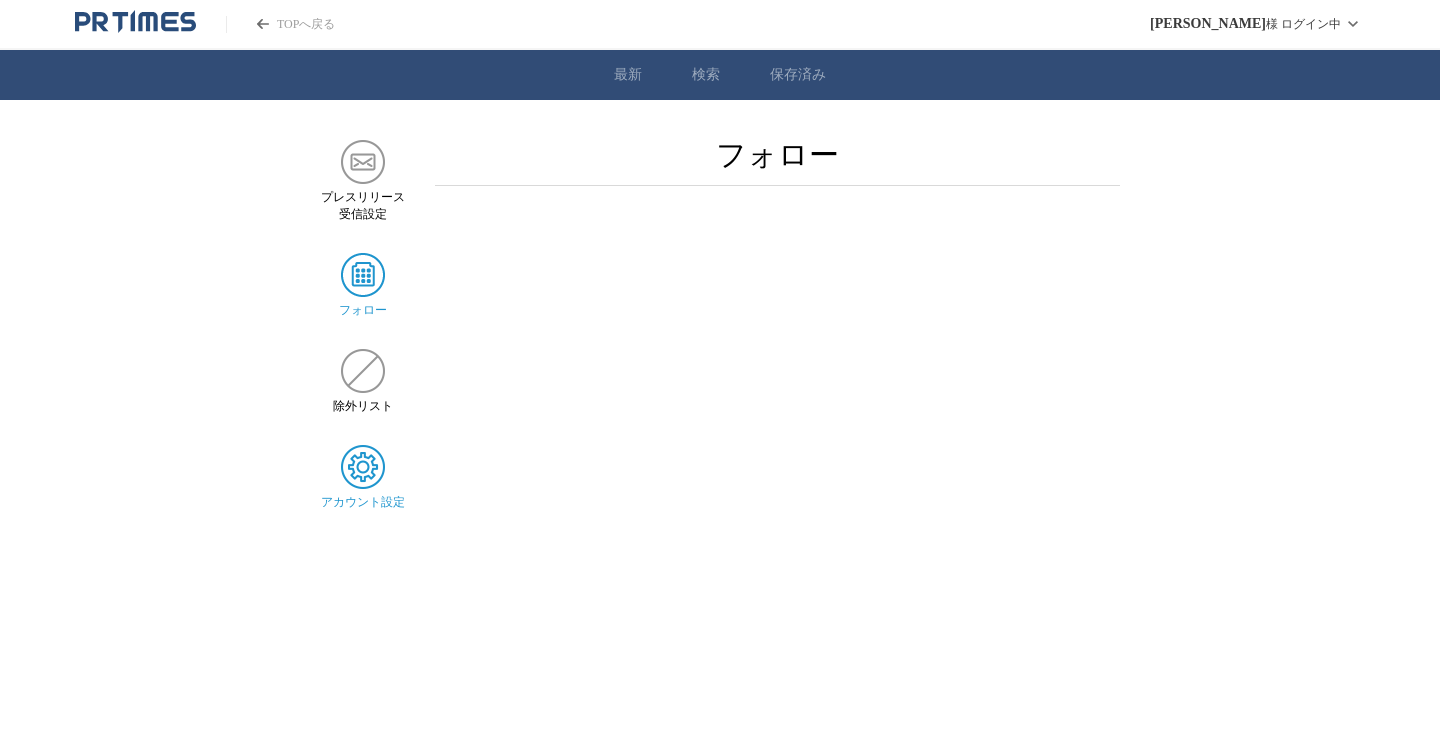 click at bounding box center (363, 467) 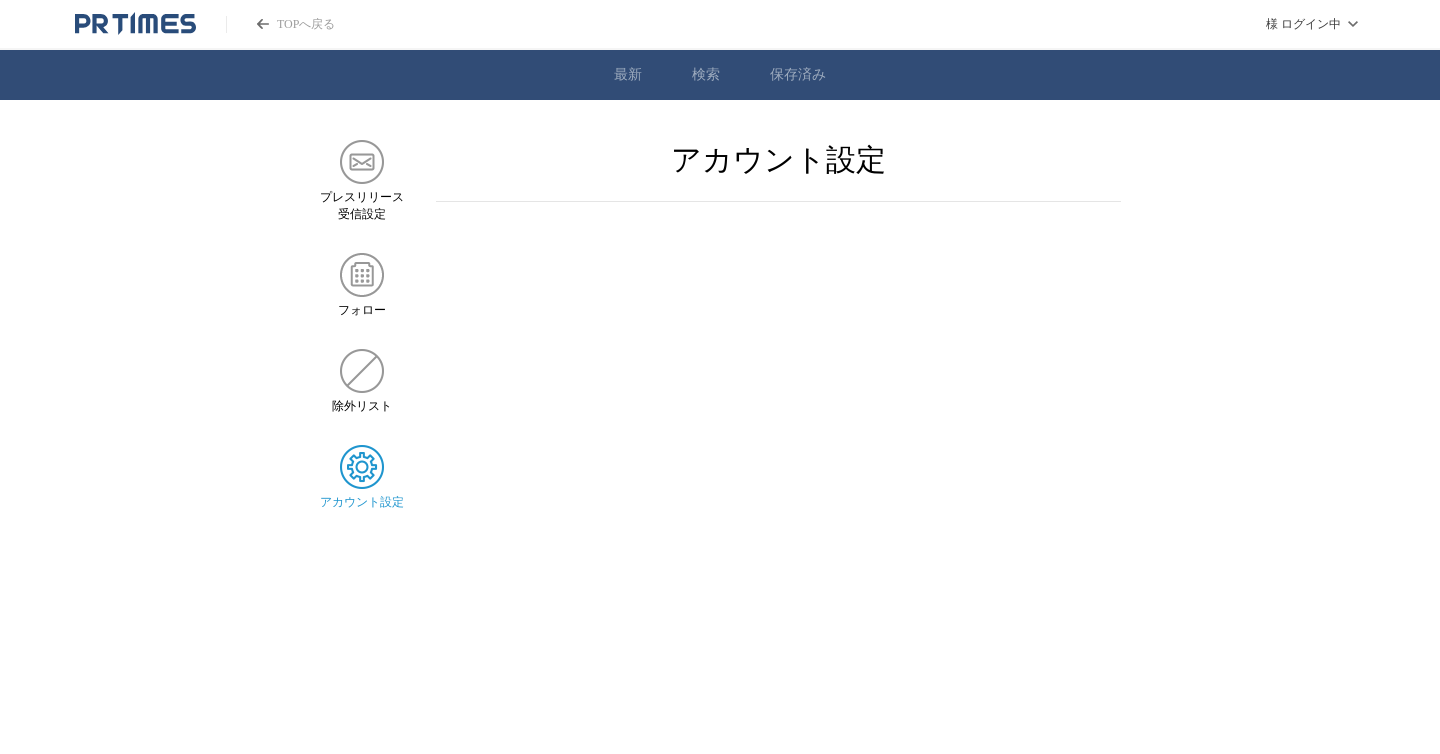scroll, scrollTop: 0, scrollLeft: 0, axis: both 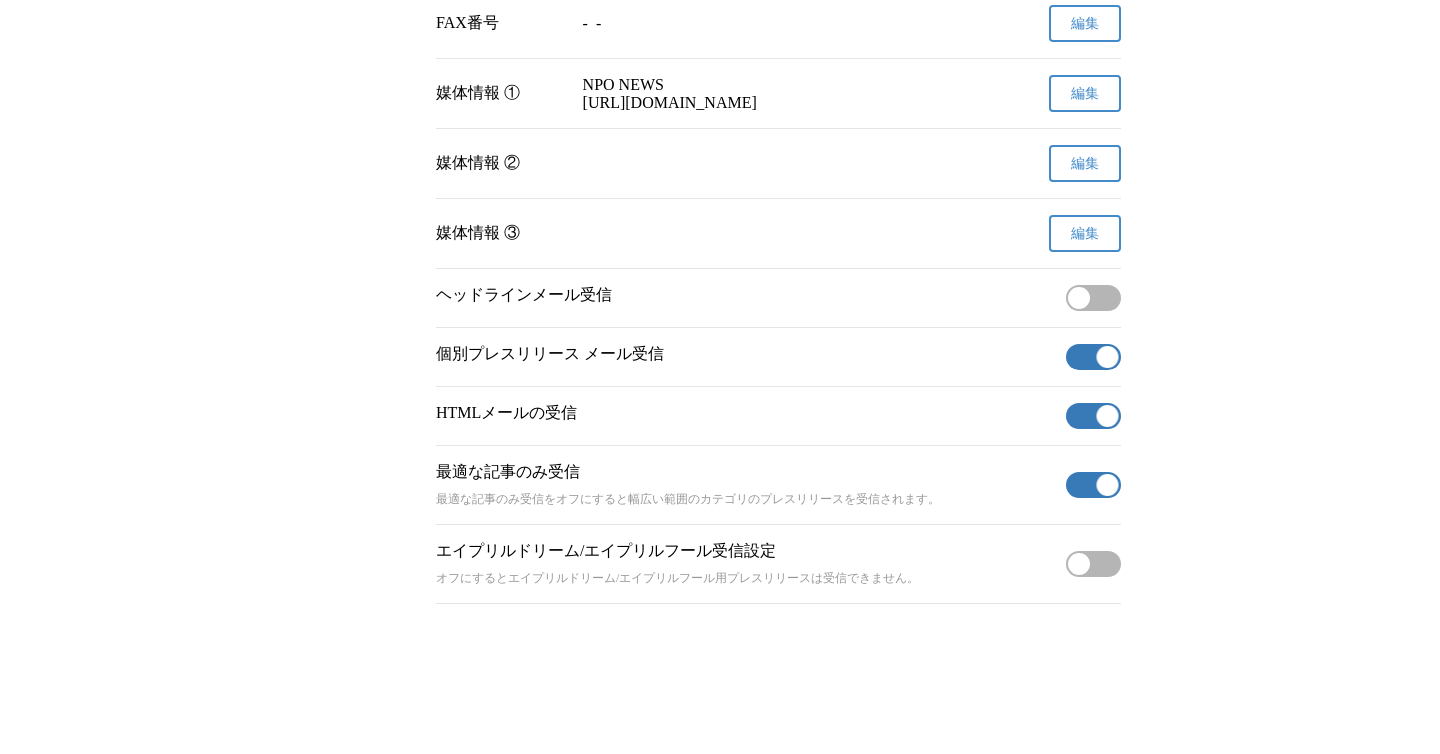 click on "有効" at bounding box center [1093, 416] 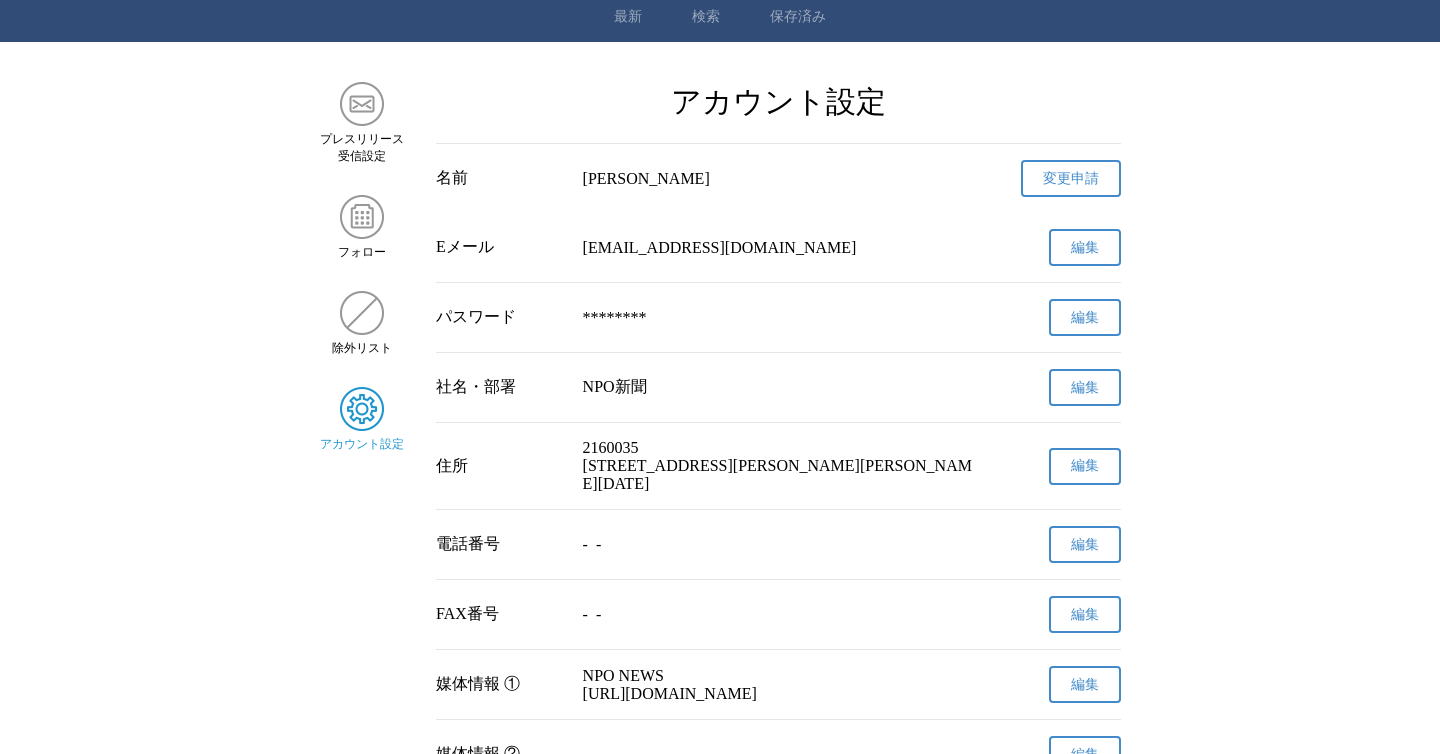 scroll, scrollTop: 0, scrollLeft: 0, axis: both 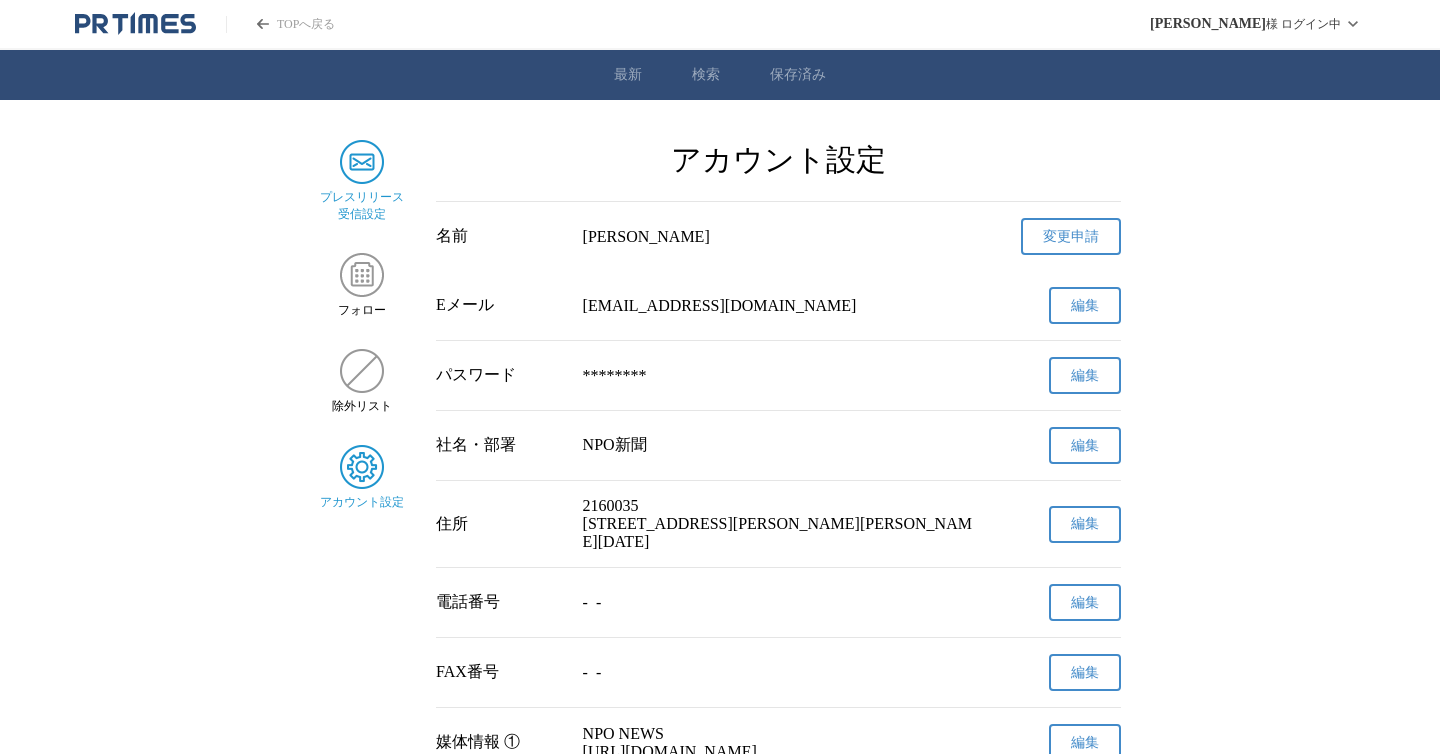 click at bounding box center (362, 162) 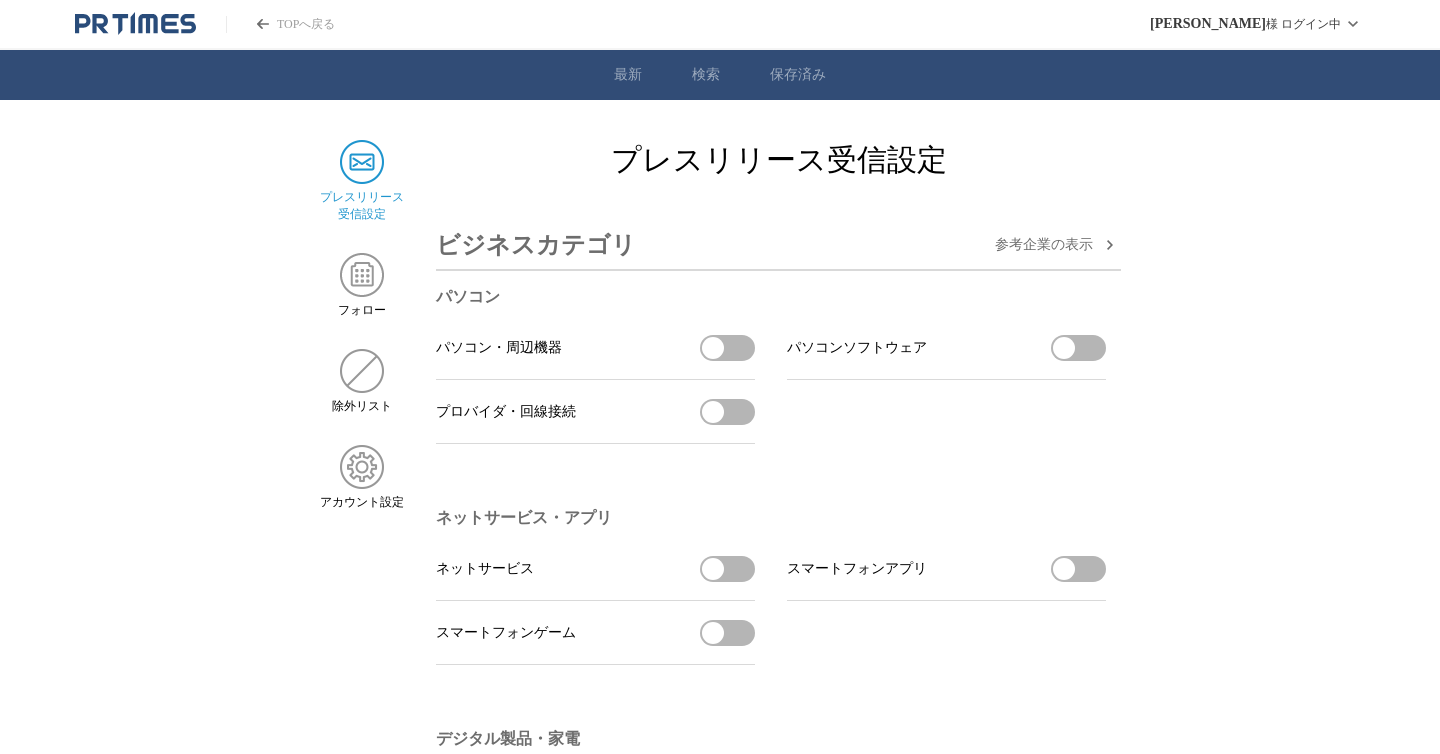 scroll, scrollTop: 0, scrollLeft: 0, axis: both 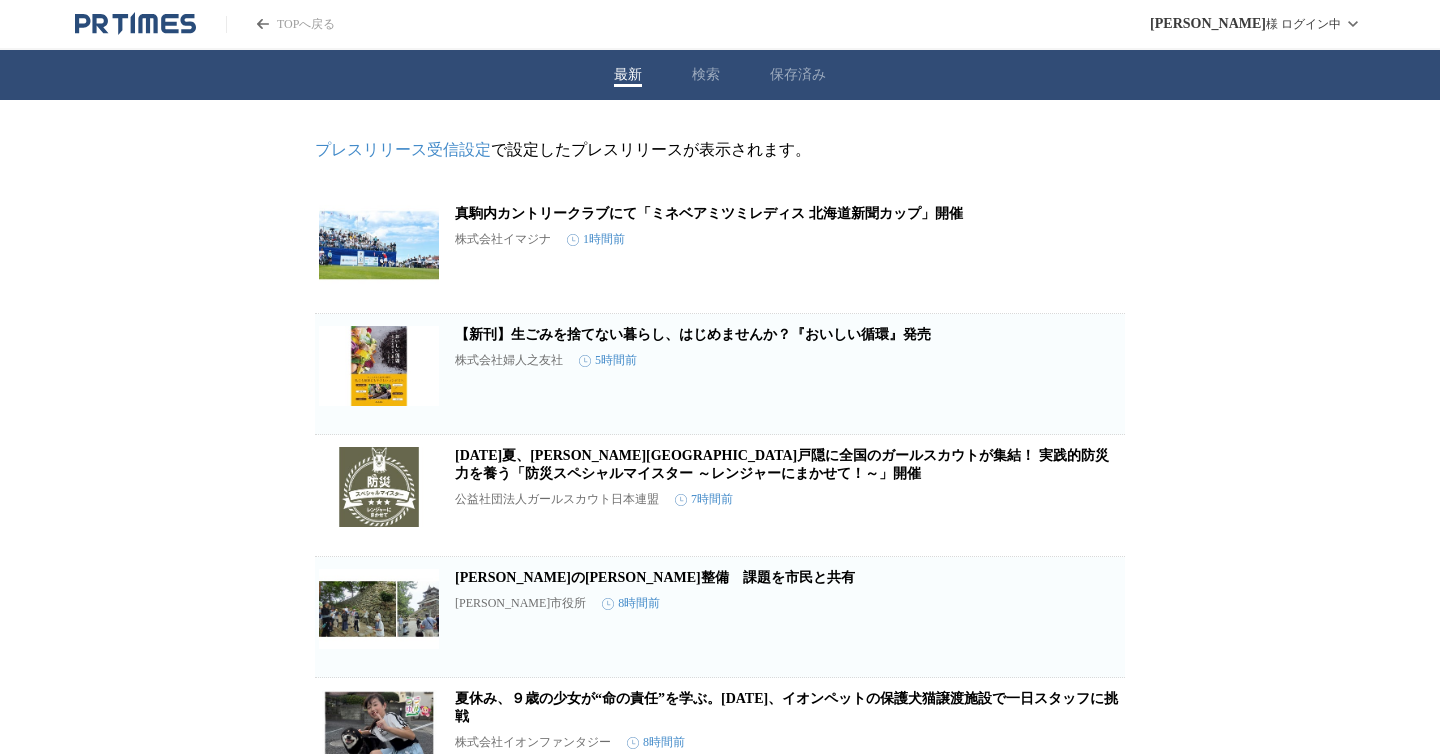 click on "プレスリリース受信設定" at bounding box center (403, 149) 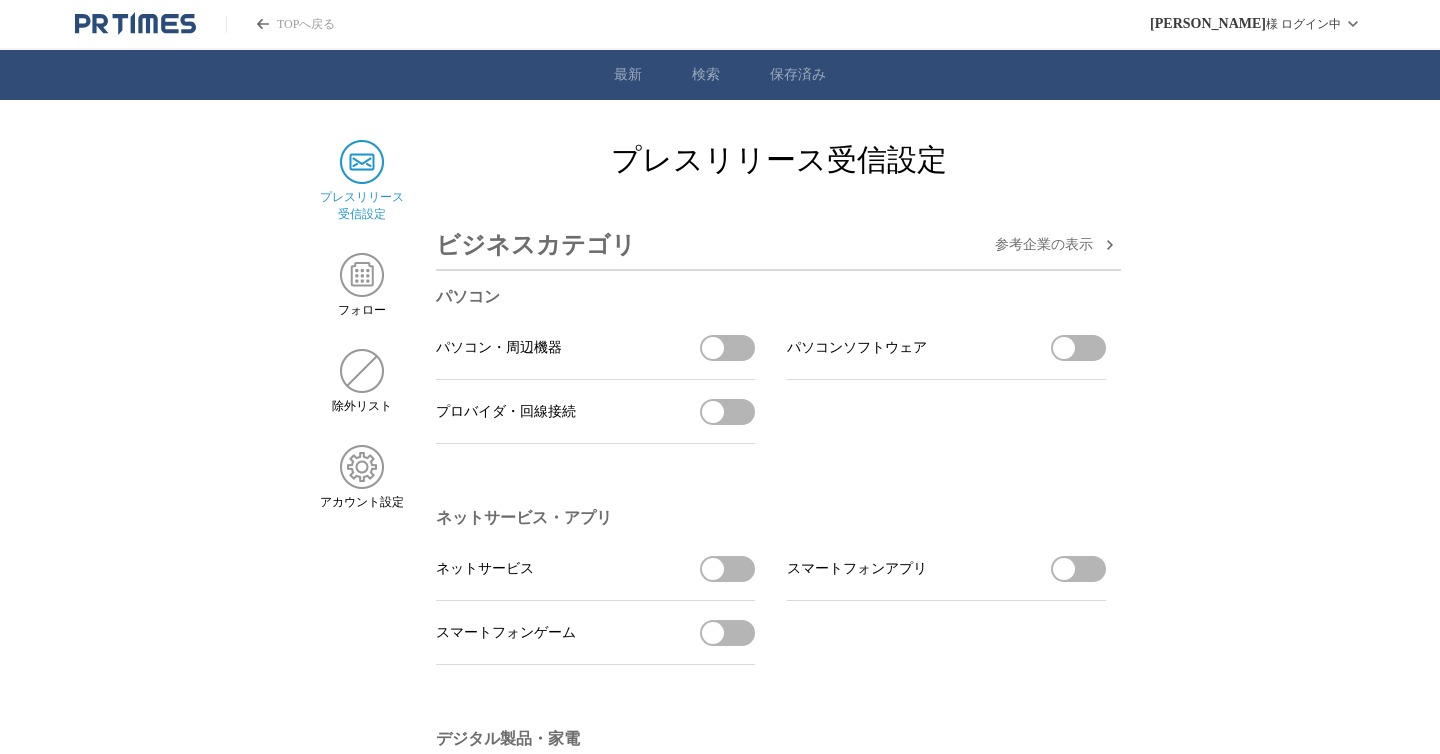 scroll, scrollTop: 0, scrollLeft: 0, axis: both 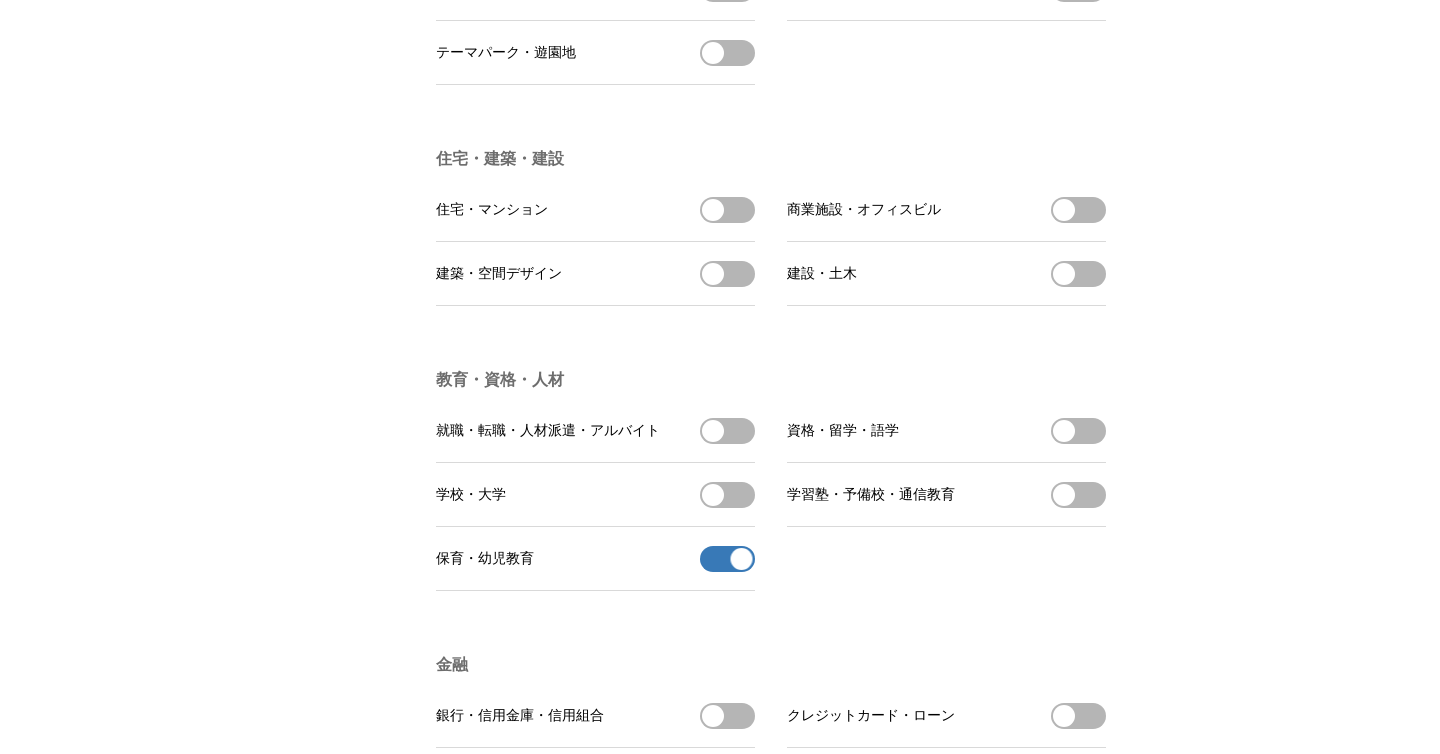 click on "保育・幼児教育の受信を解除" at bounding box center [727, 559] 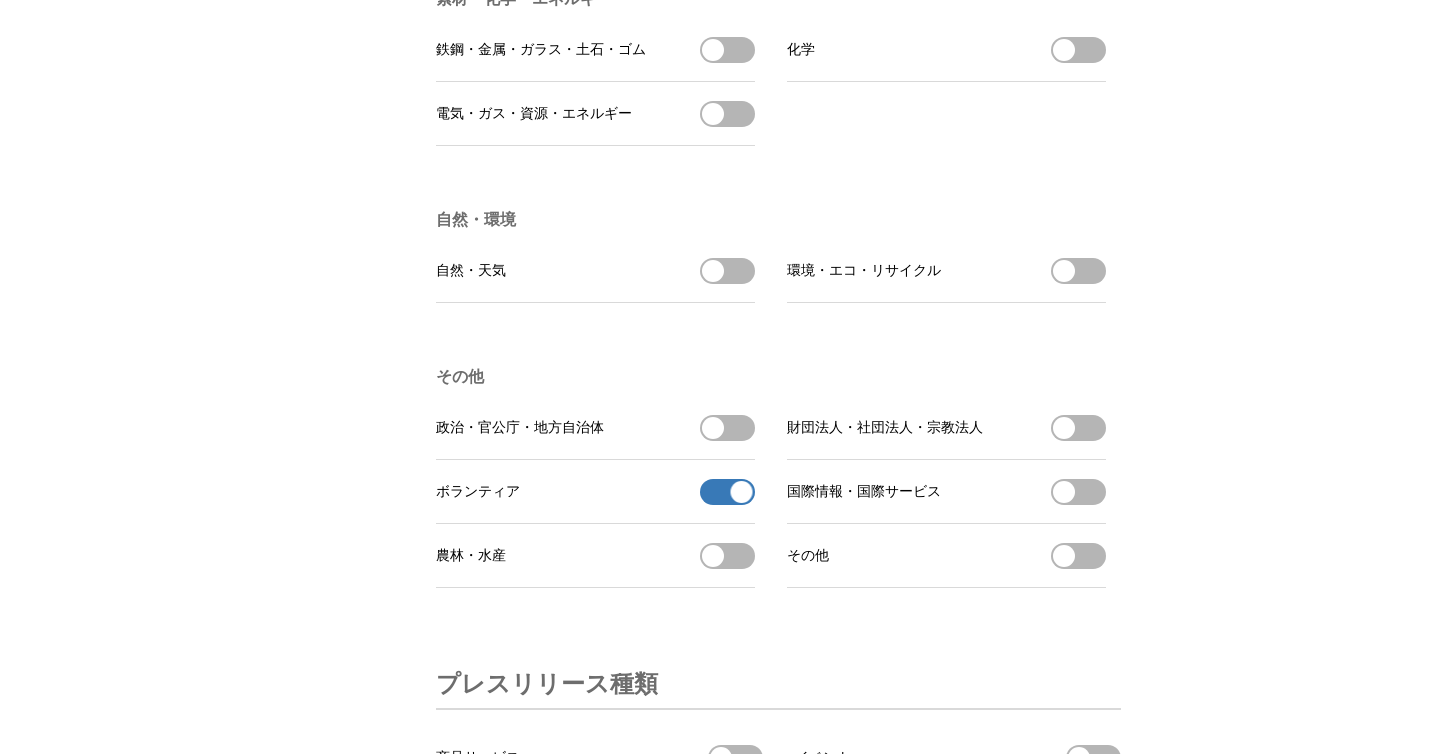 scroll, scrollTop: 5603, scrollLeft: 0, axis: vertical 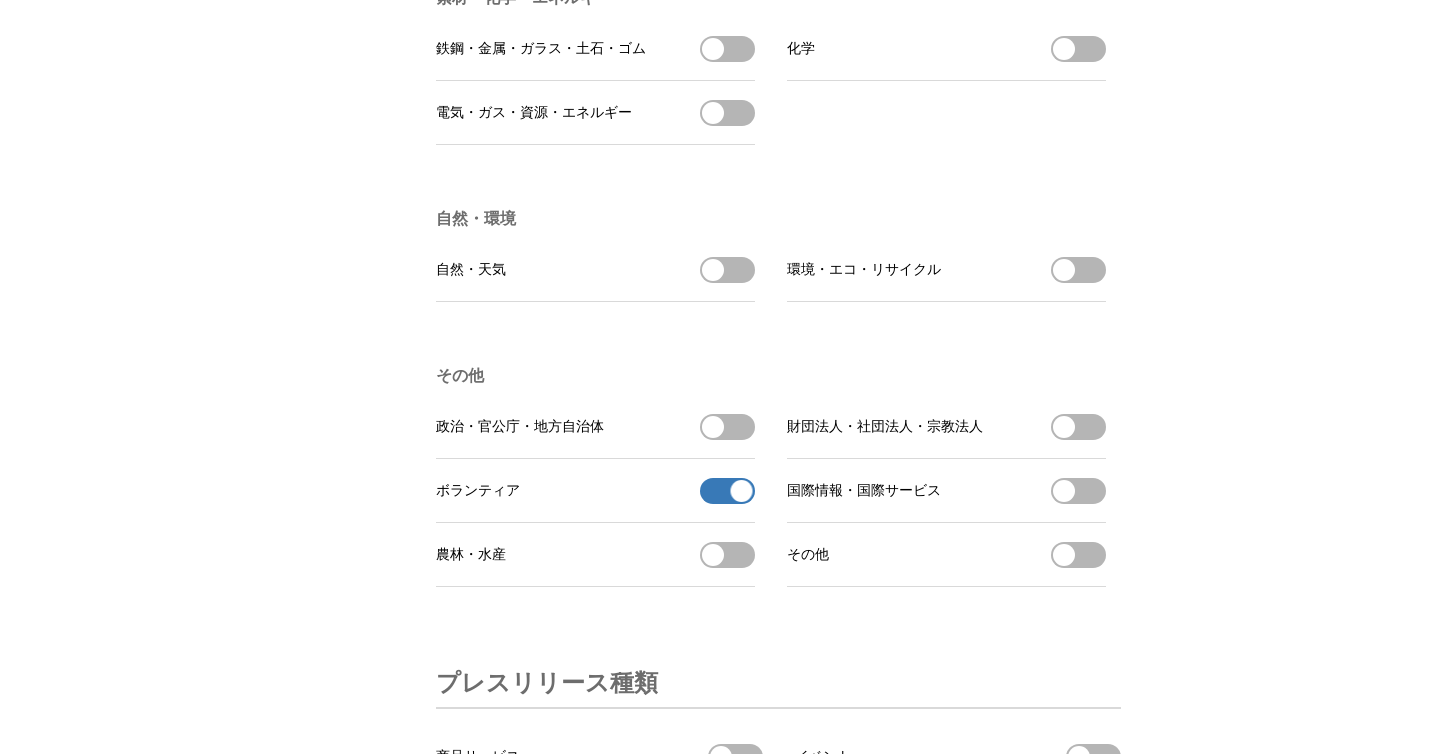 click on "ボランティアの受信を解除" at bounding box center (727, 491) 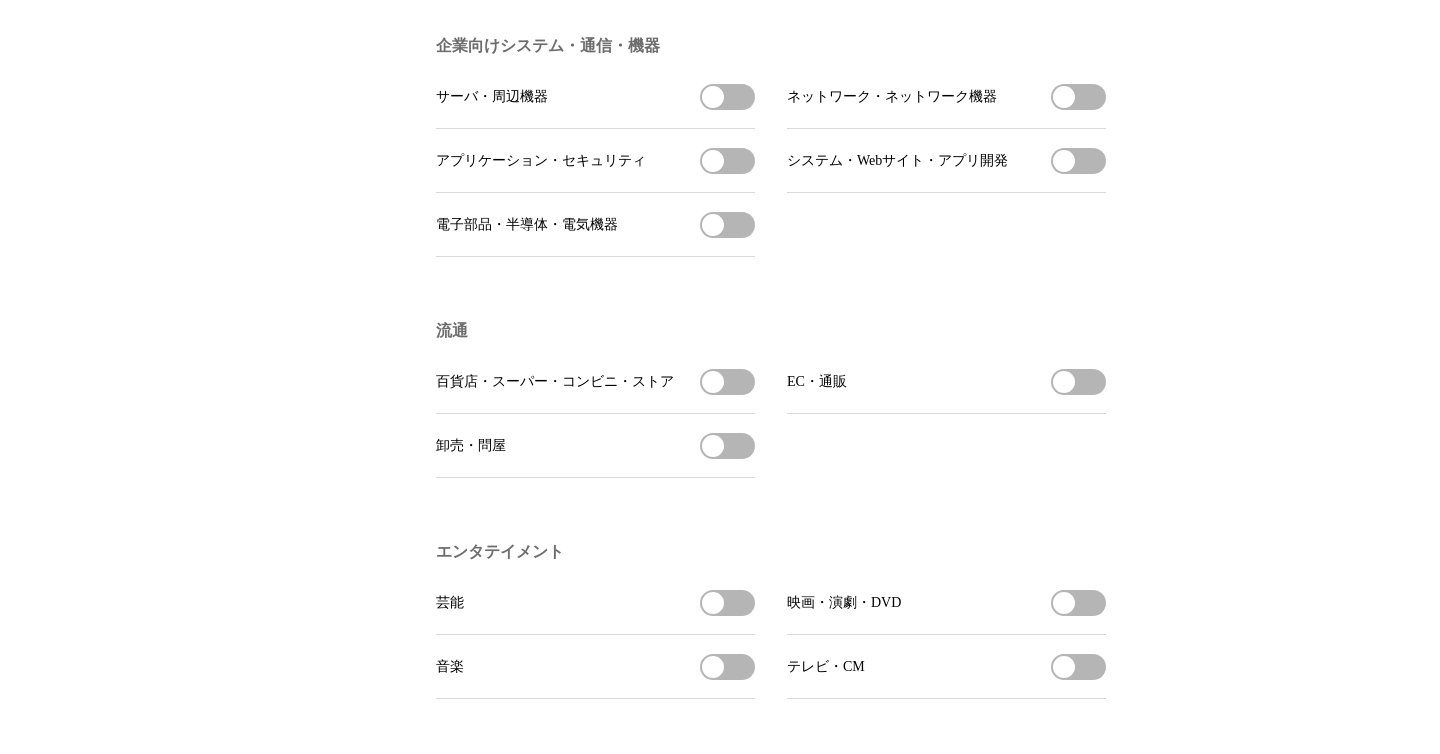 scroll, scrollTop: 0, scrollLeft: 0, axis: both 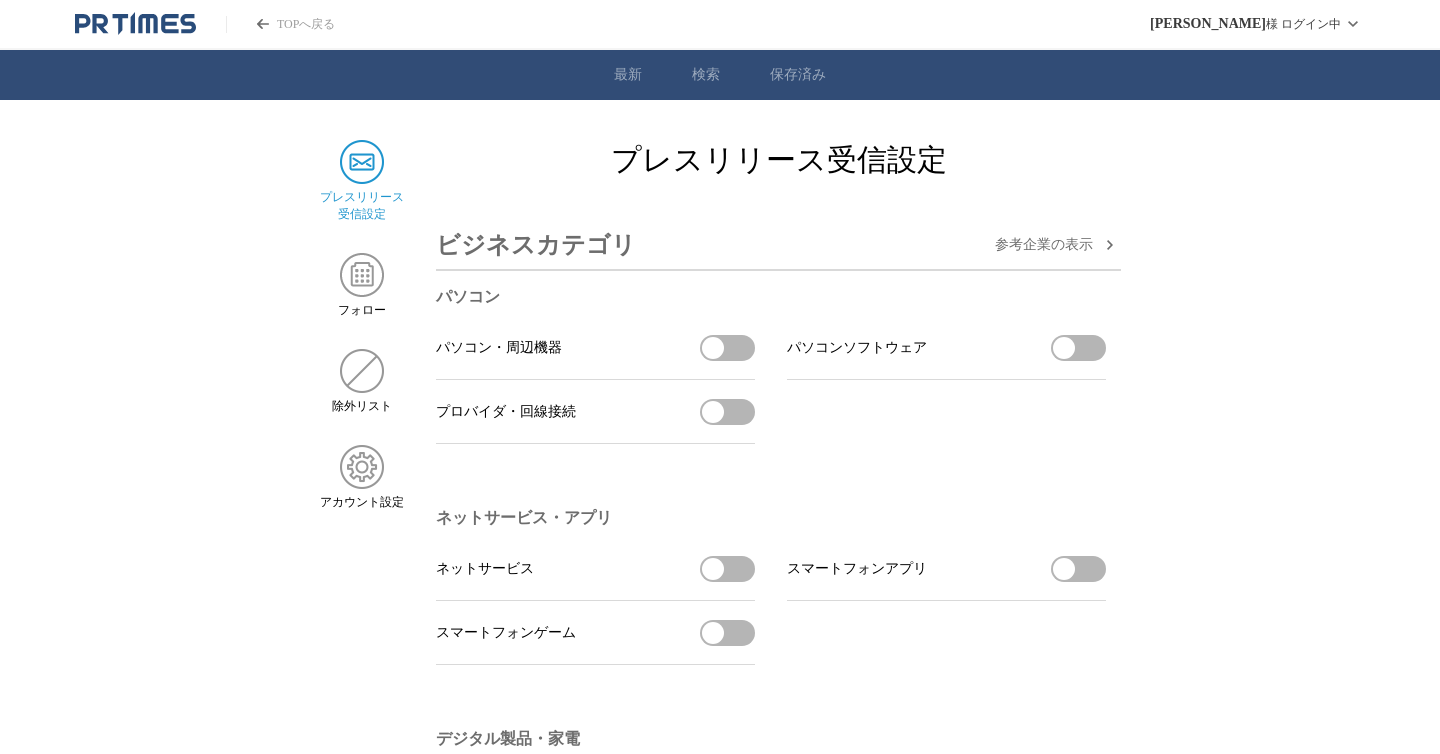 click on "最新" at bounding box center [628, 75] 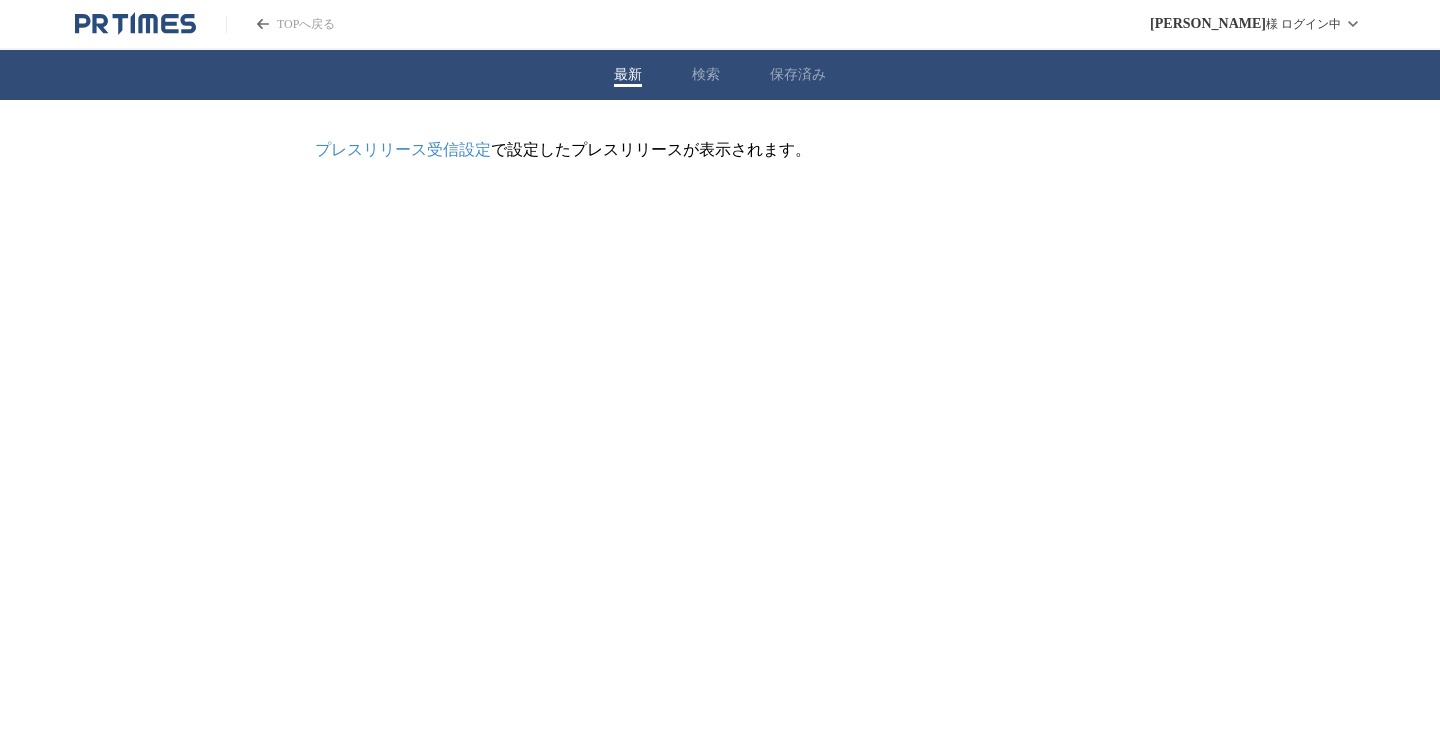 scroll, scrollTop: 0, scrollLeft: 0, axis: both 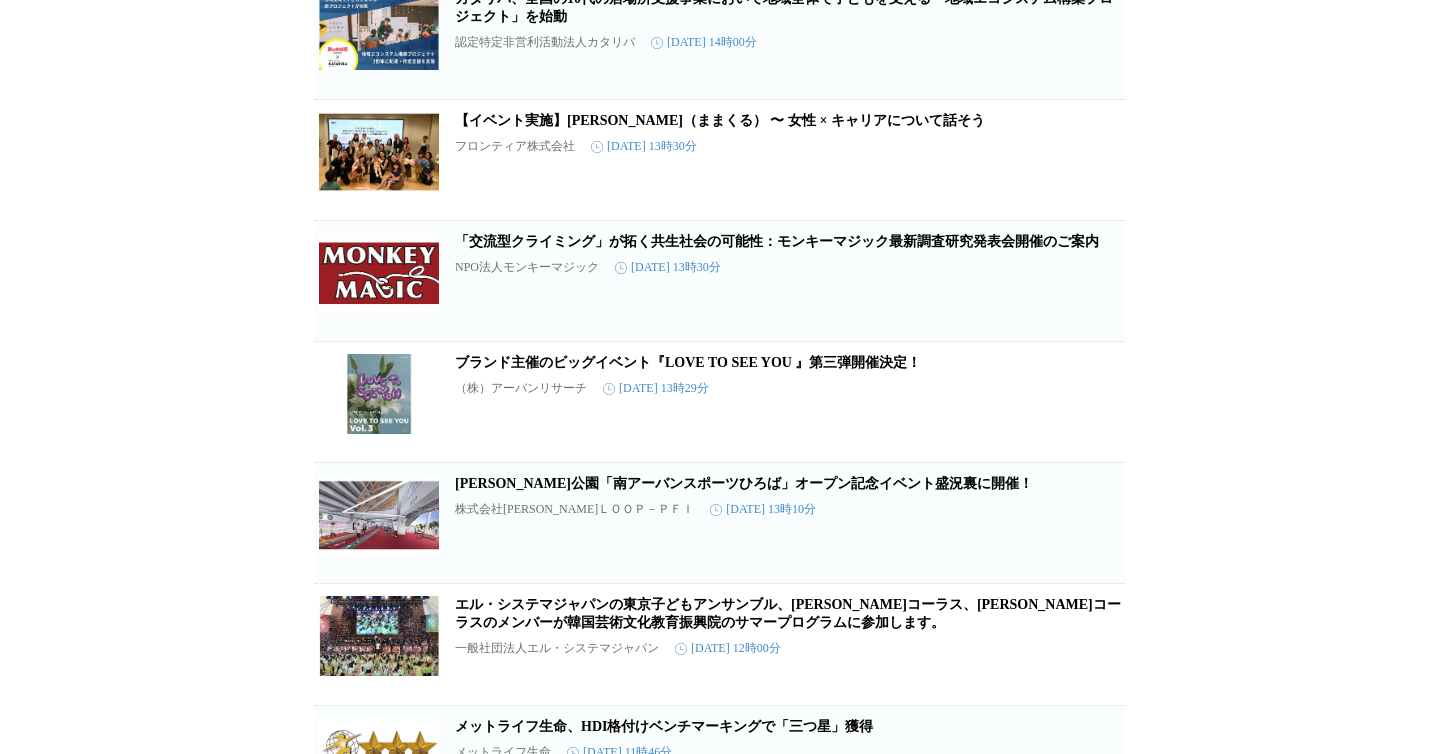 click on "8月・9月は「TOKYOパラスポーツ月間」！" at bounding box center (593, -123) 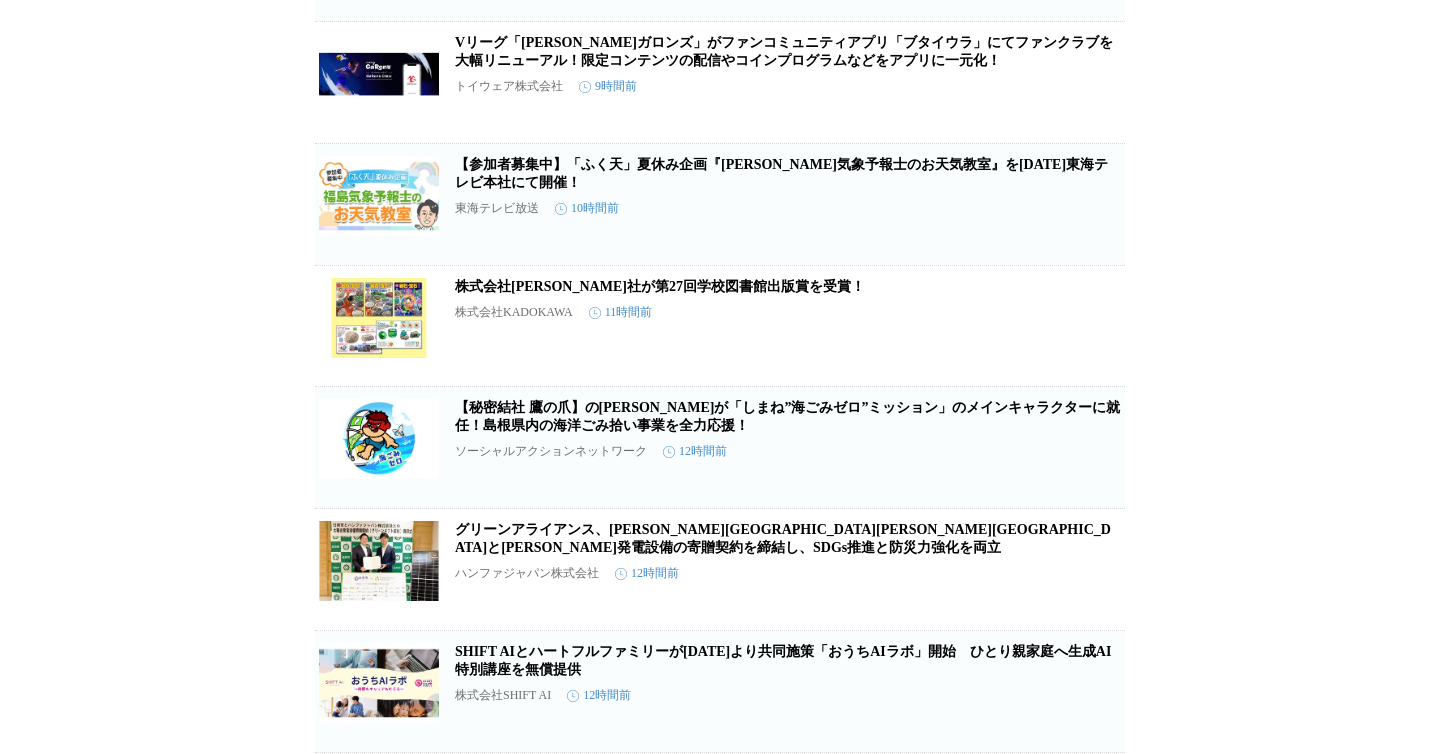 scroll, scrollTop: 0, scrollLeft: 0, axis: both 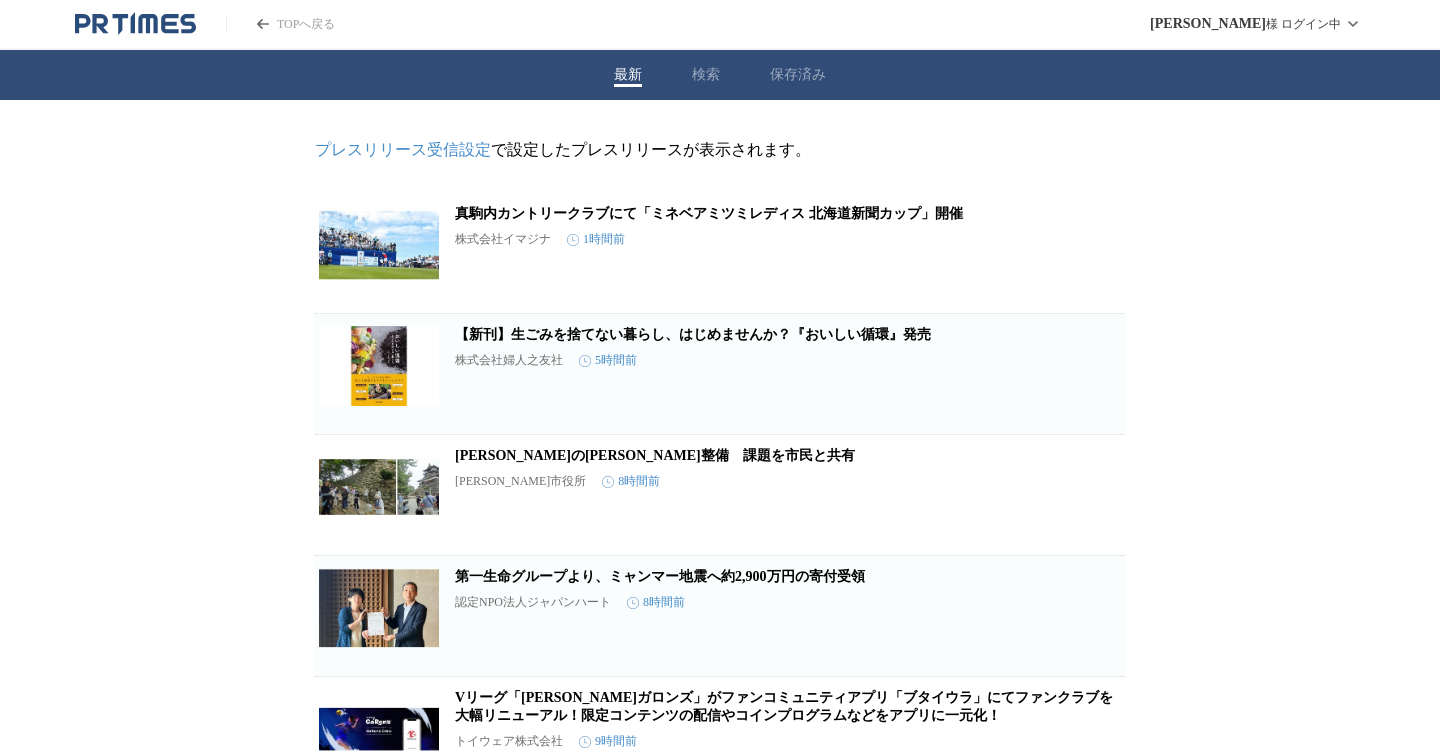 click 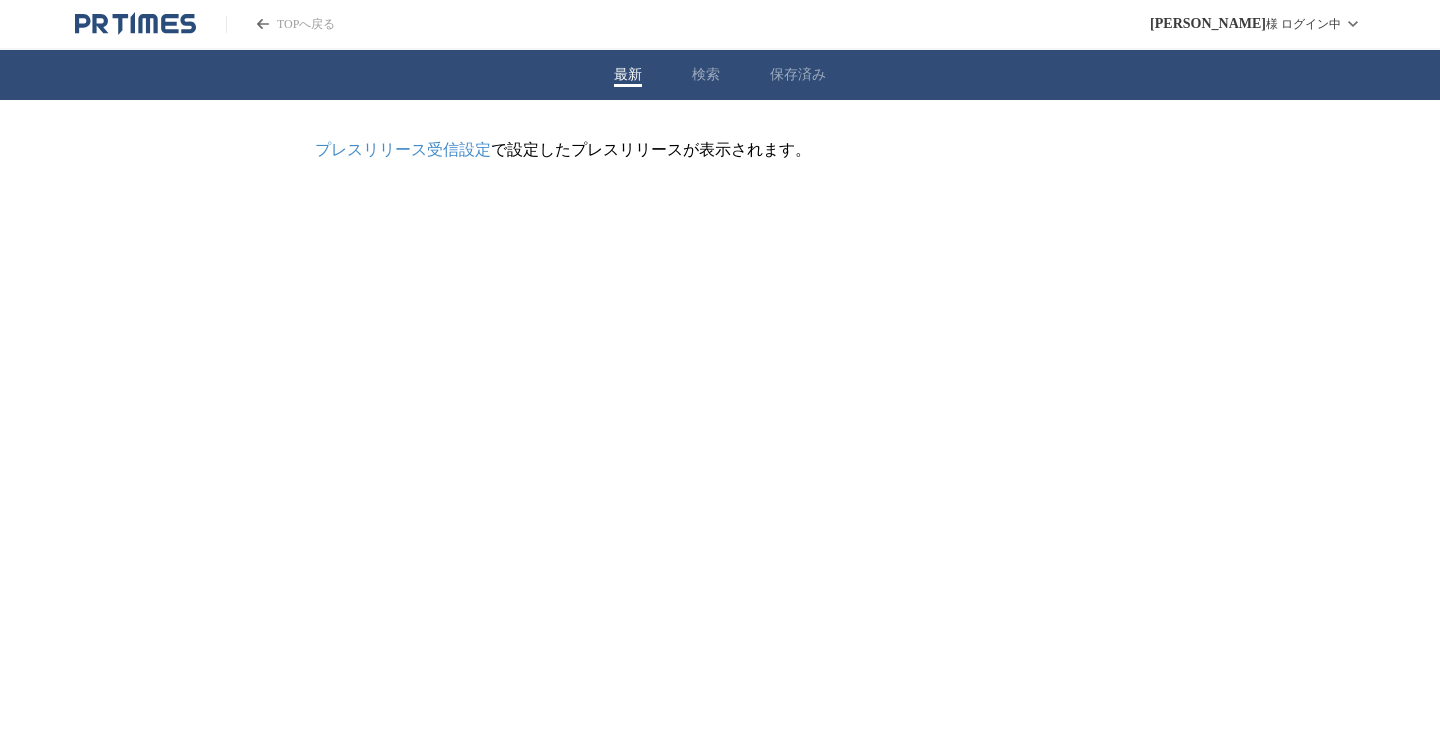 scroll, scrollTop: 0, scrollLeft: 0, axis: both 